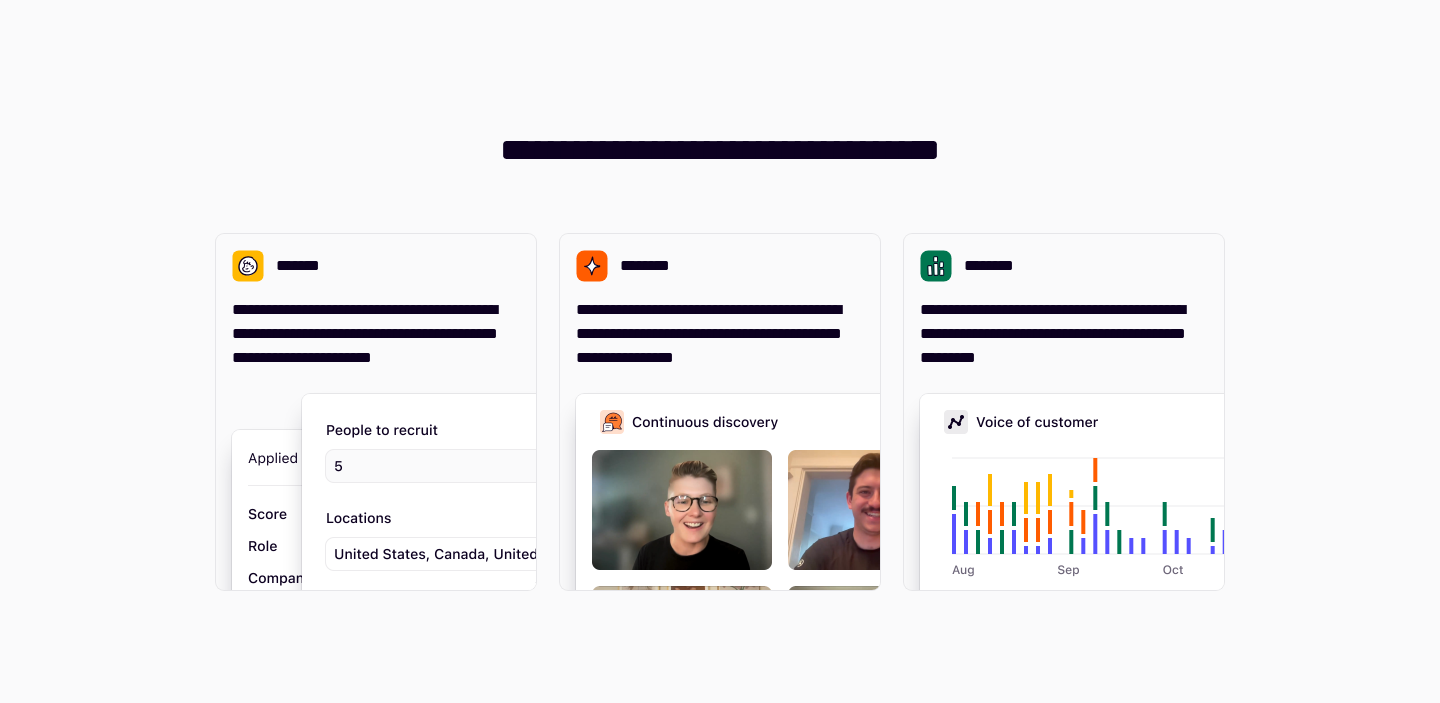 scroll, scrollTop: 0, scrollLeft: 0, axis: both 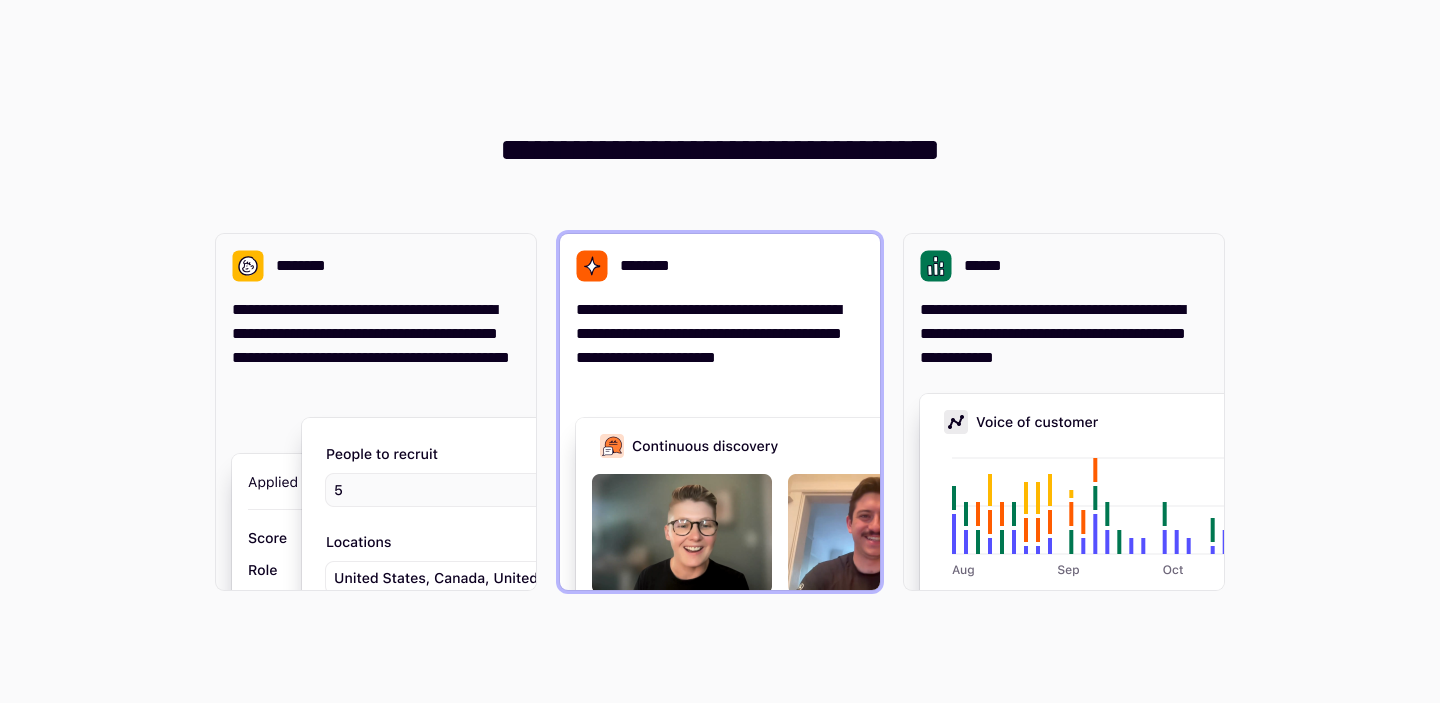 click on "**********" at bounding box center (709, 333) 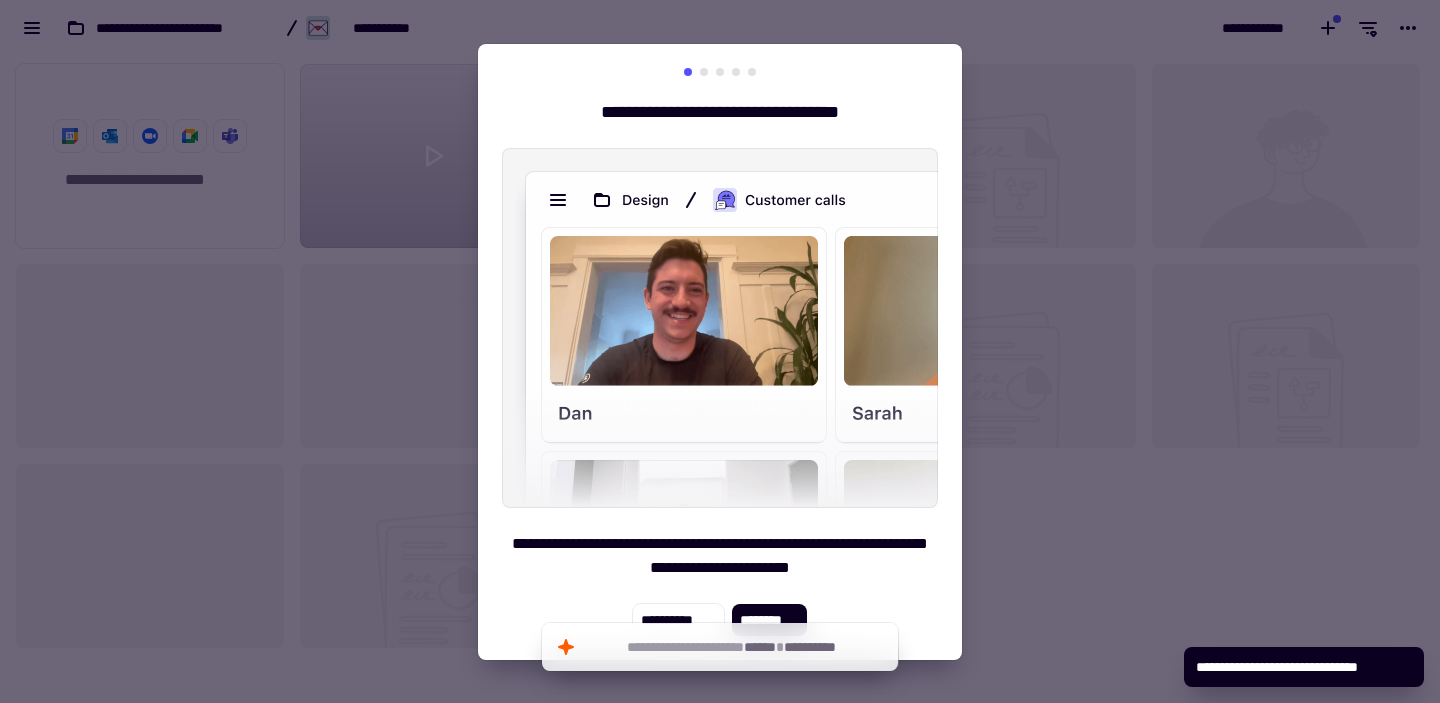 scroll, scrollTop: 1, scrollLeft: 1, axis: both 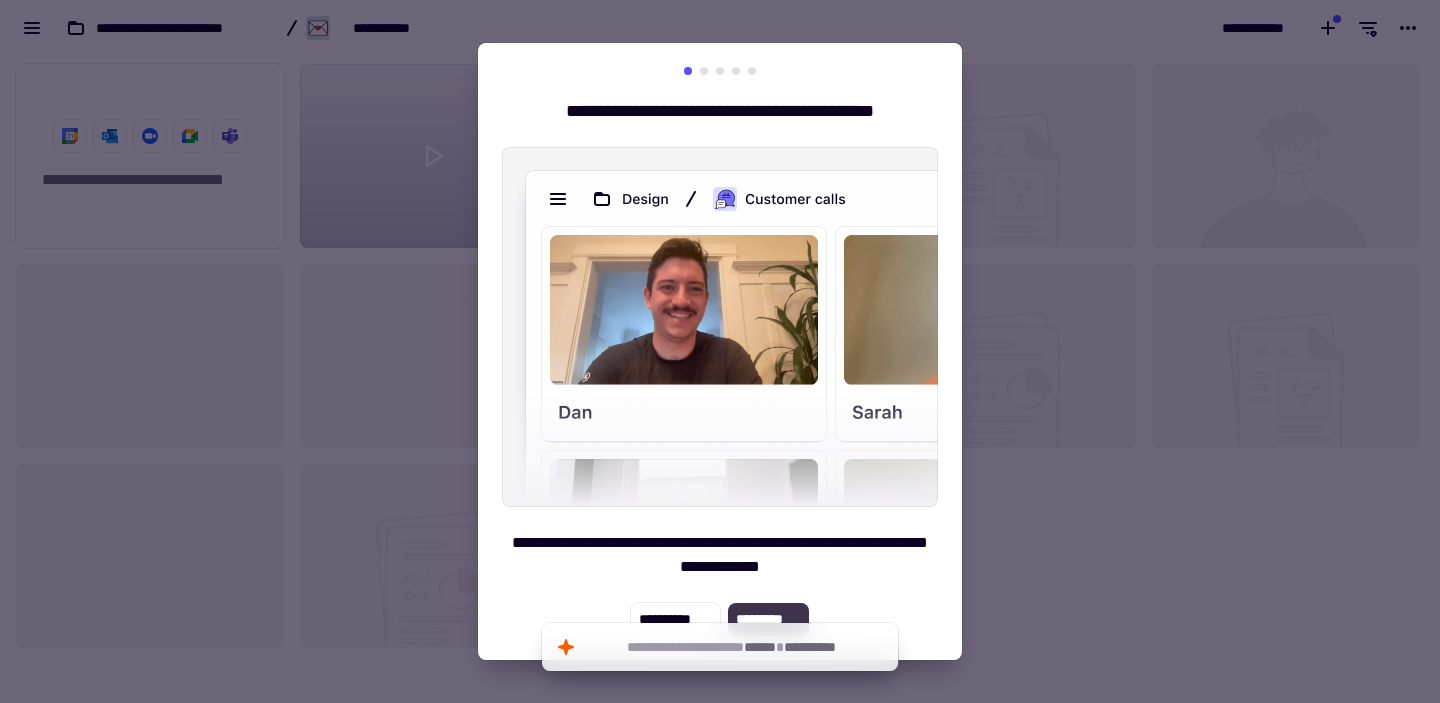 click on "*********" 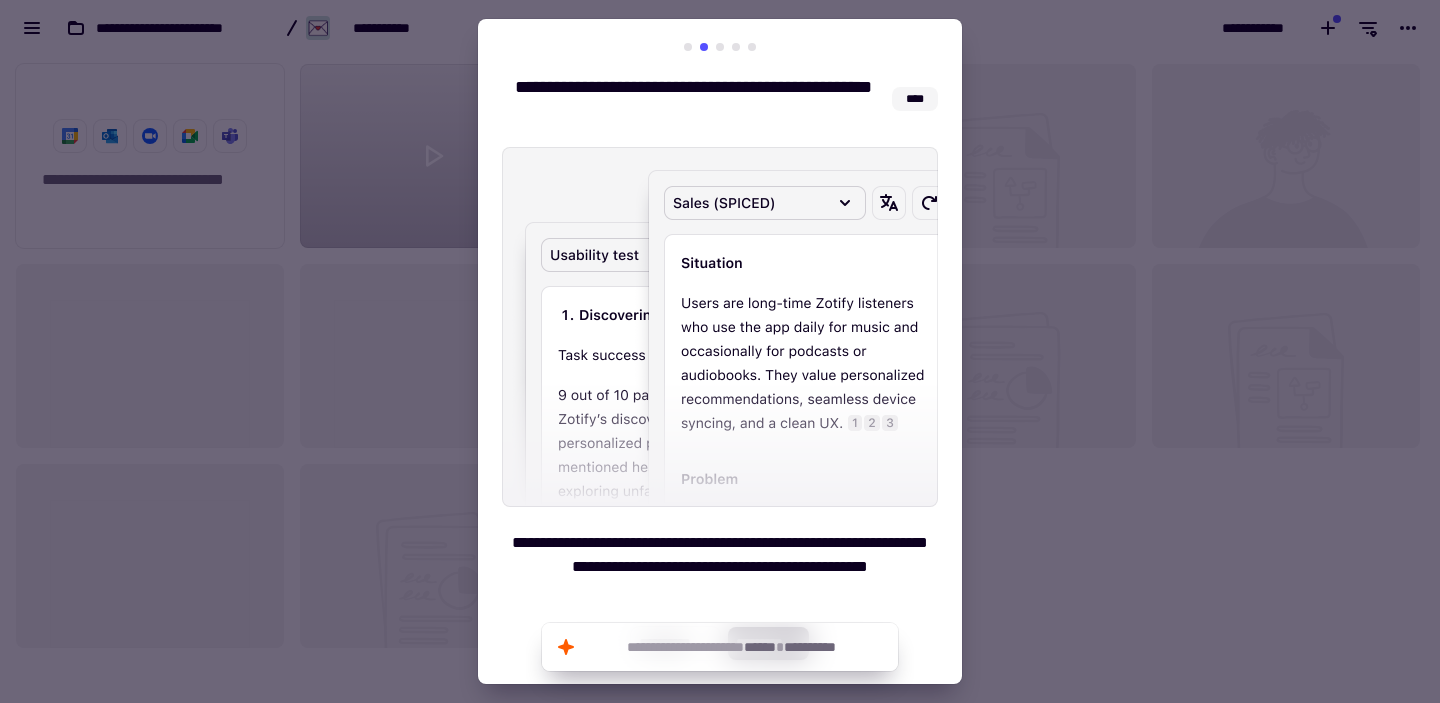 click at bounding box center (720, 351) 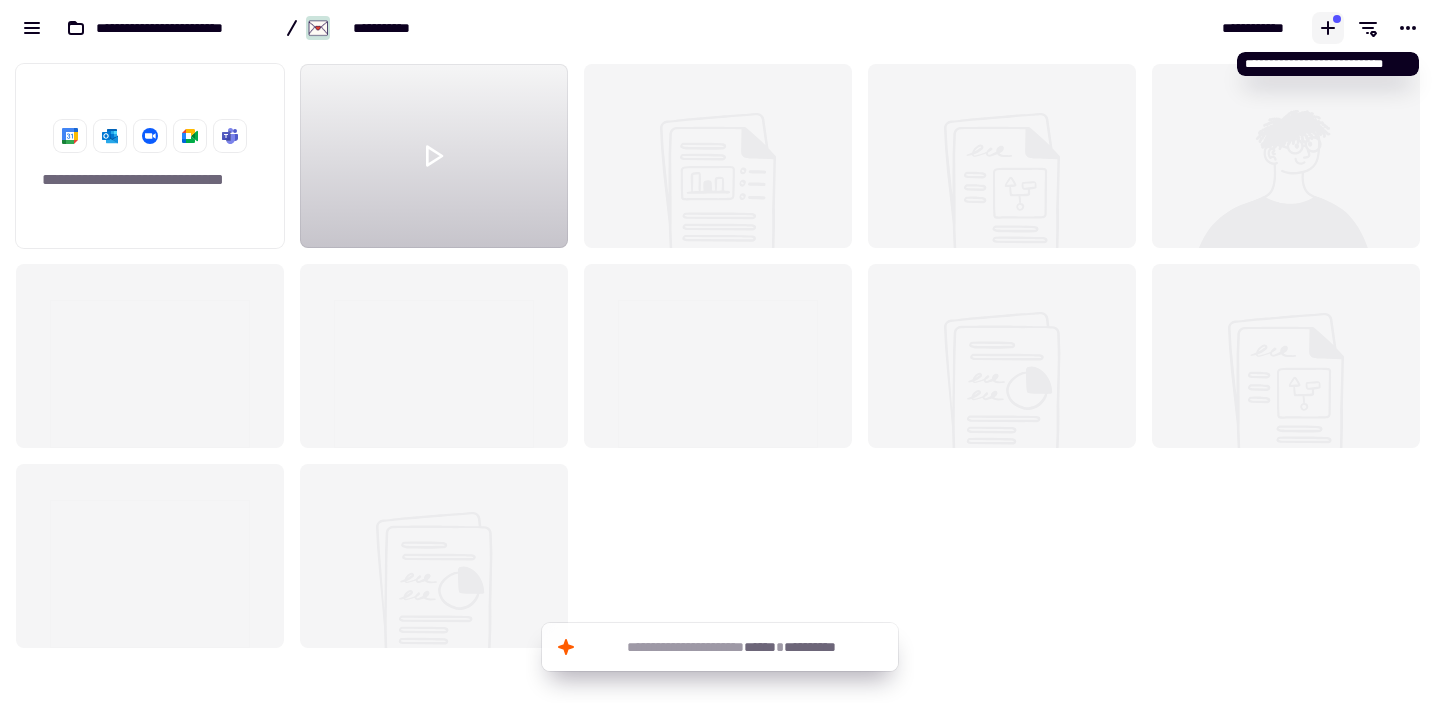 click 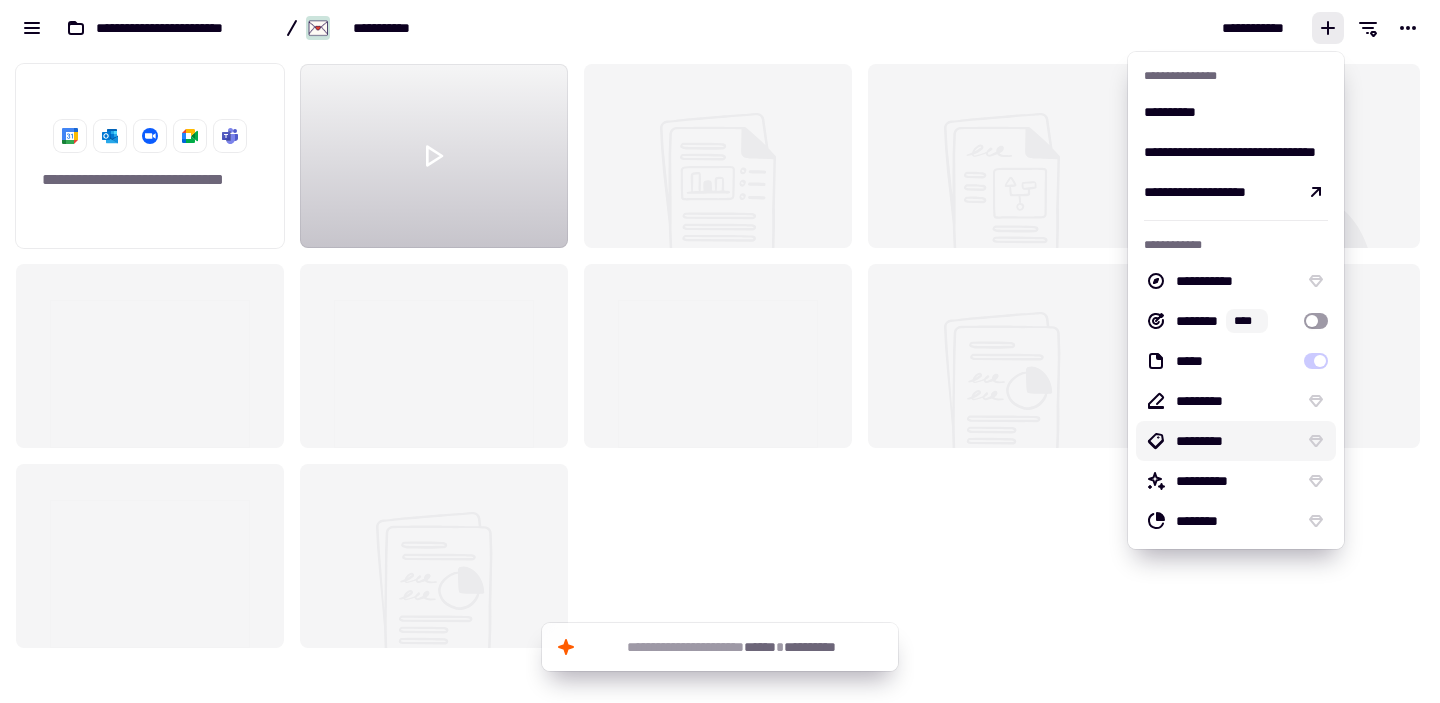 click on "**********" 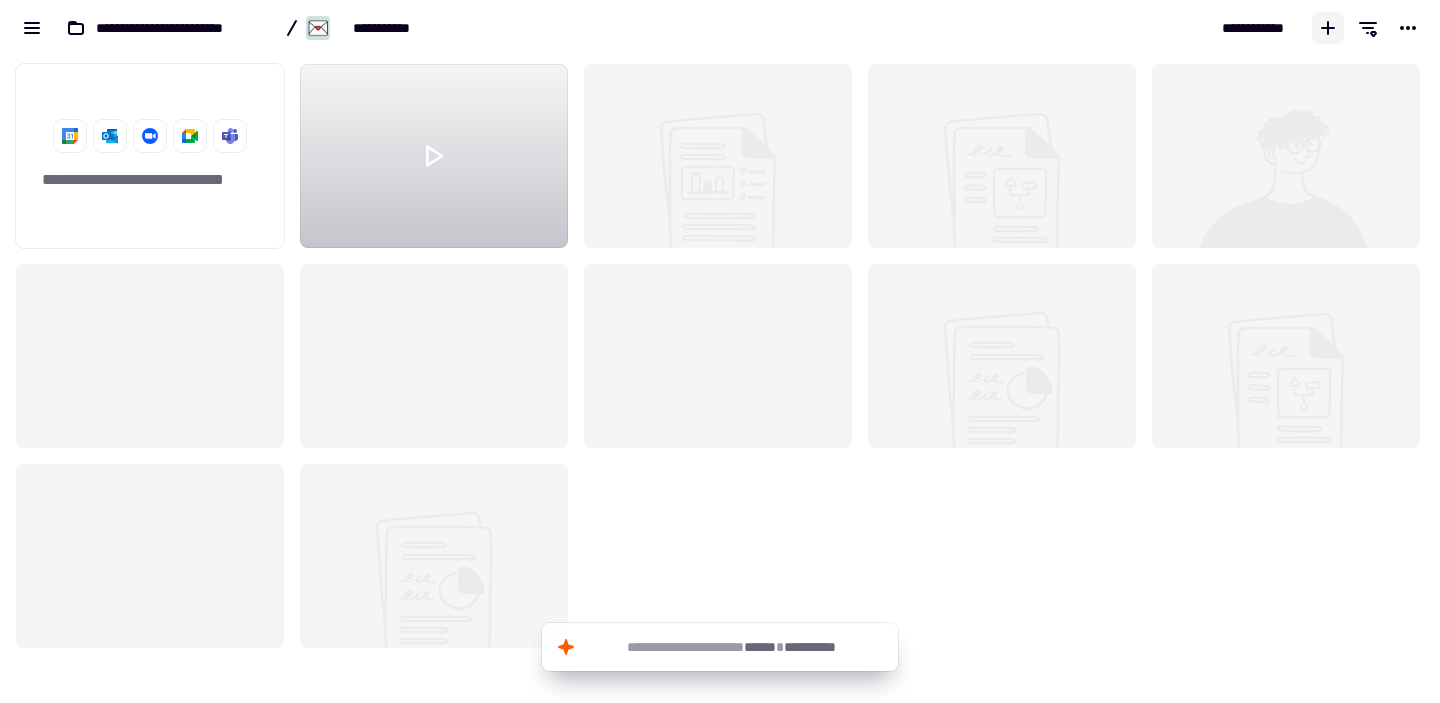 click 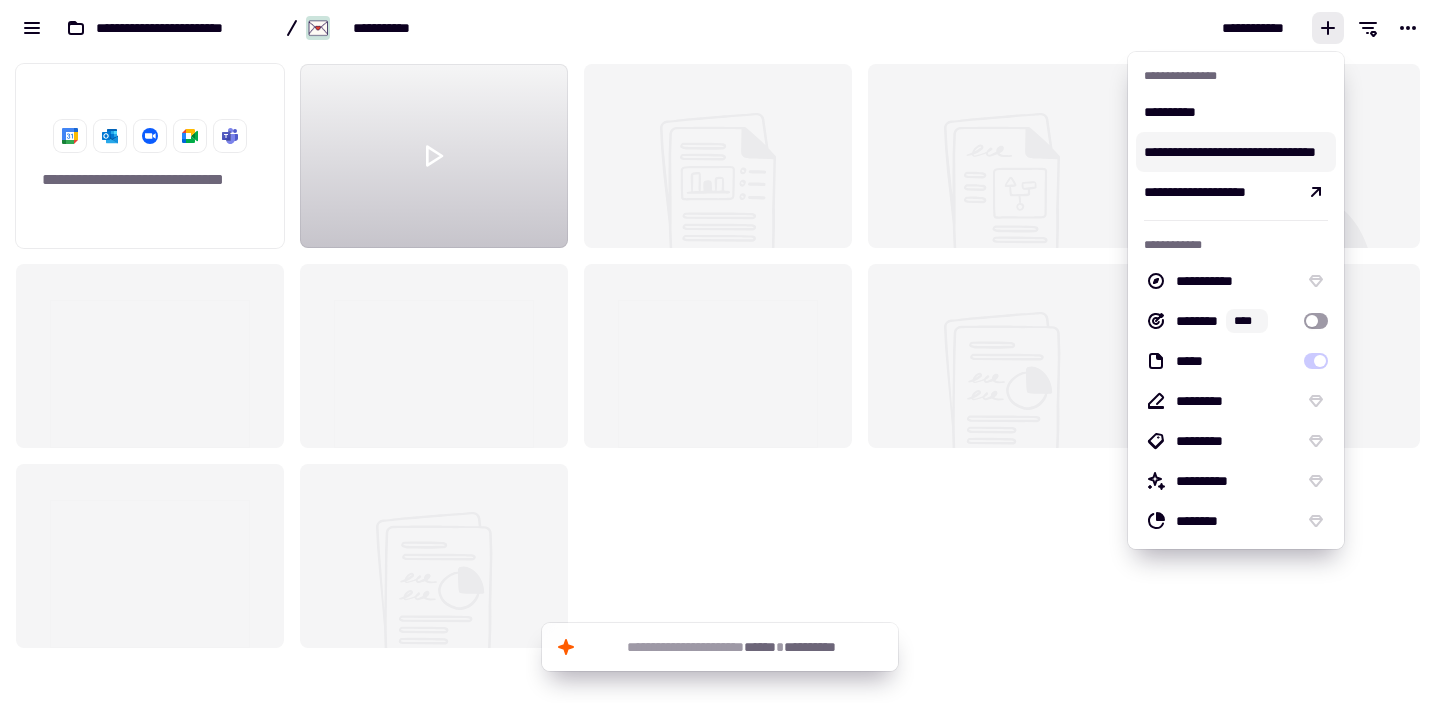 click on "**********" at bounding box center (1230, 152) 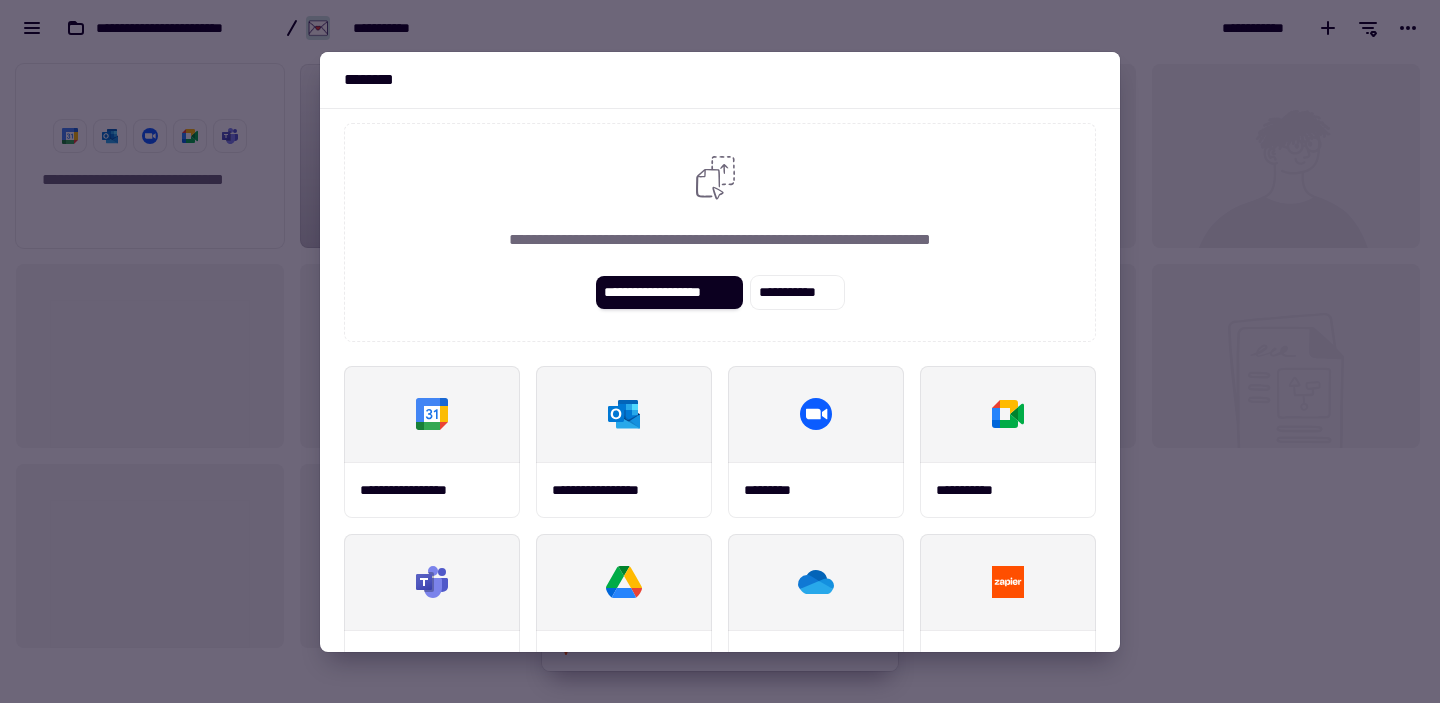 scroll, scrollTop: 0, scrollLeft: 0, axis: both 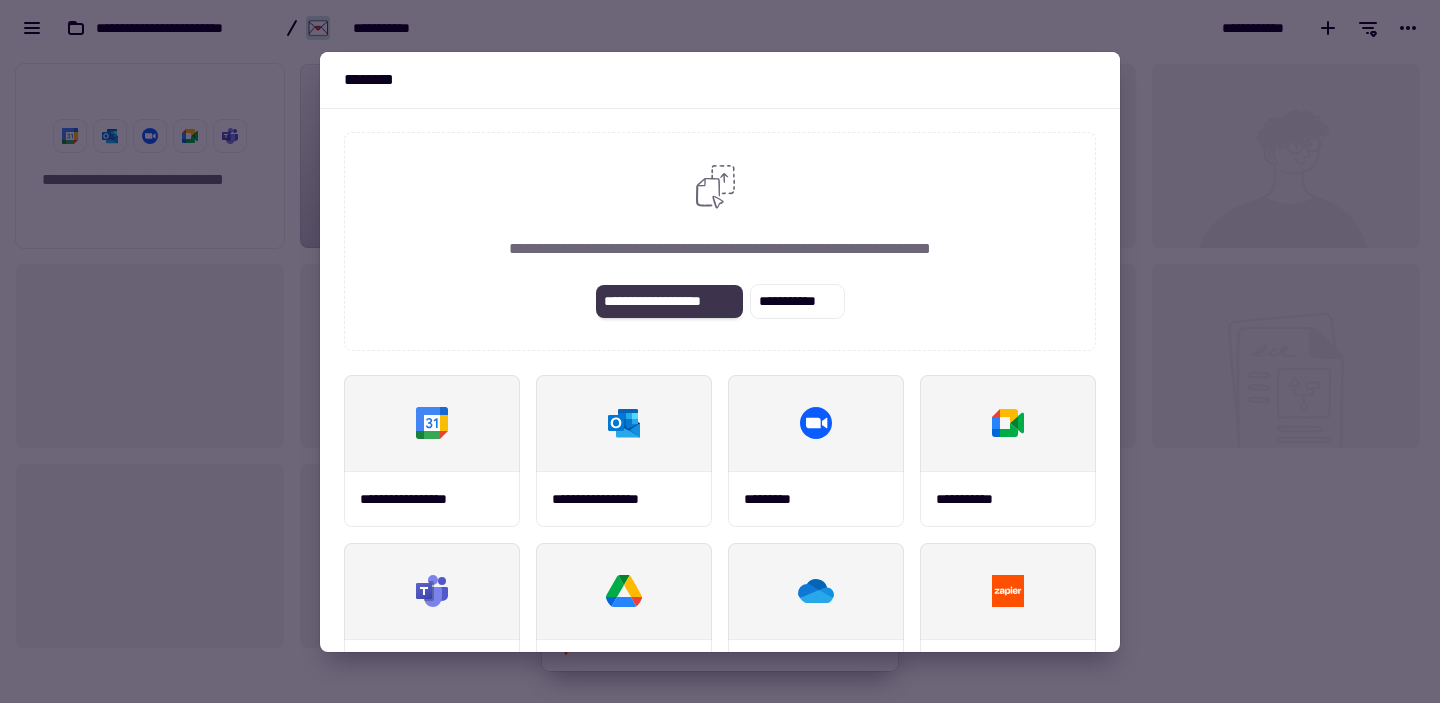 click on "**********" 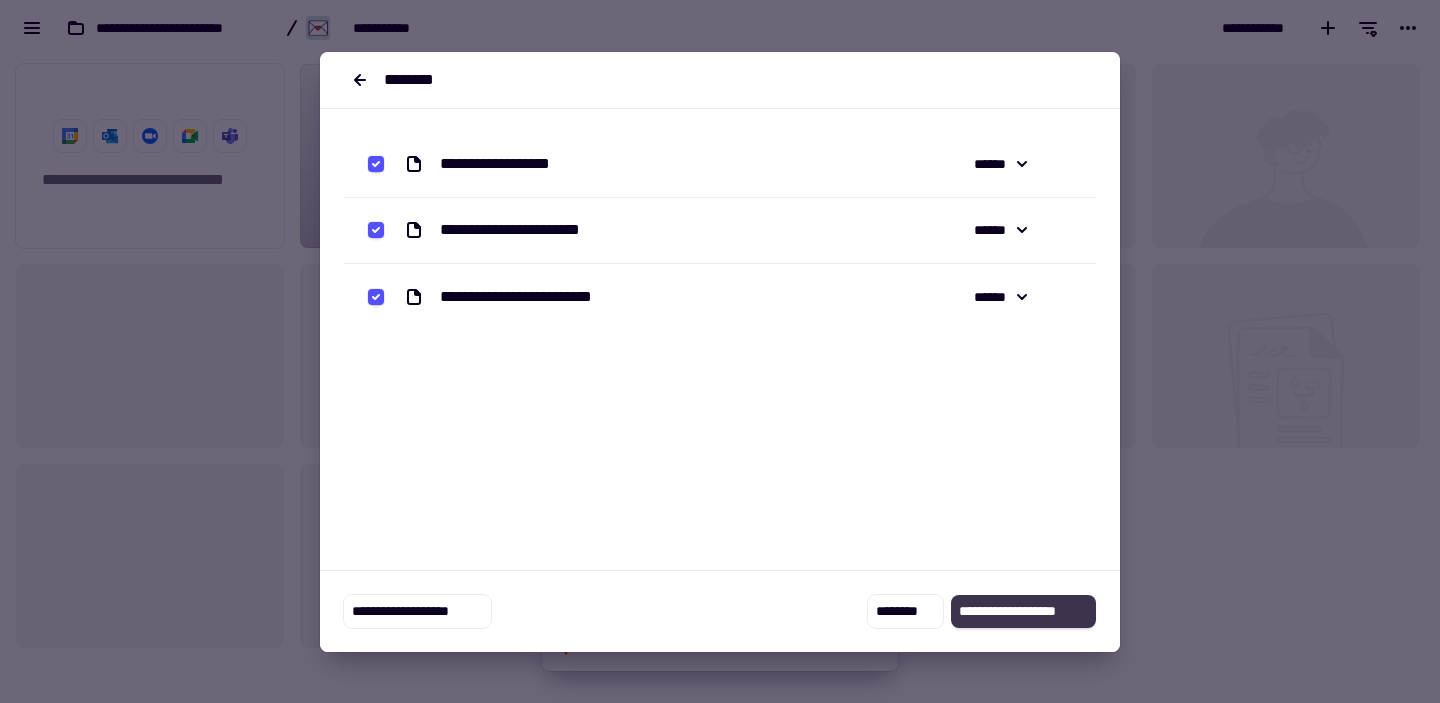 click on "**********" 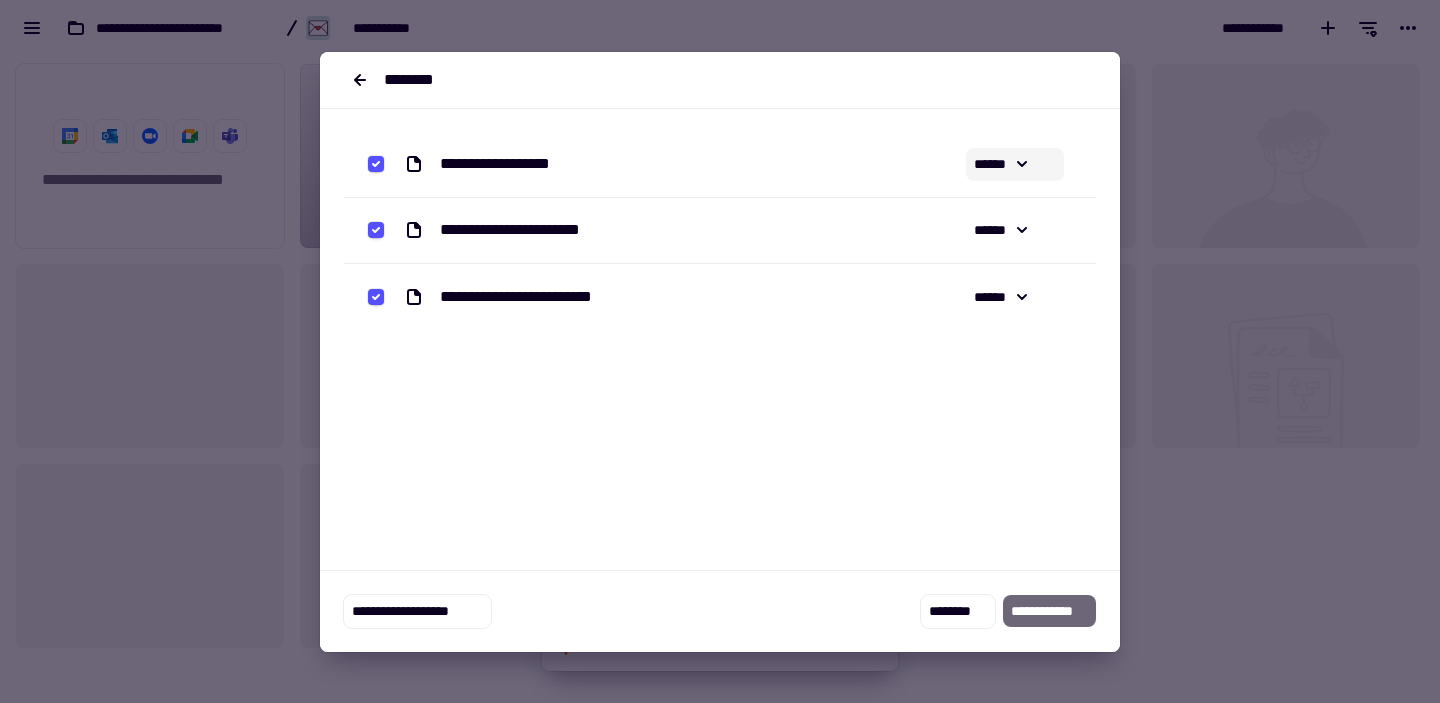 click 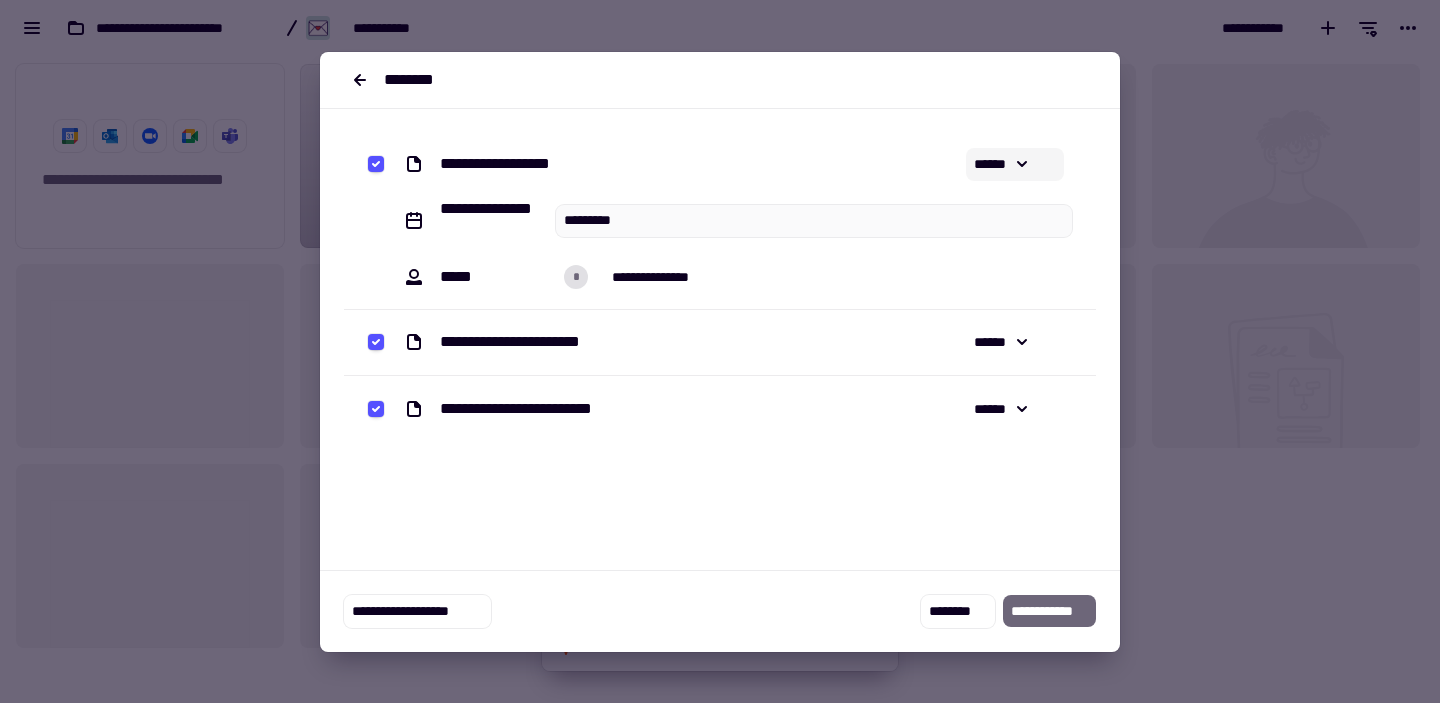 click 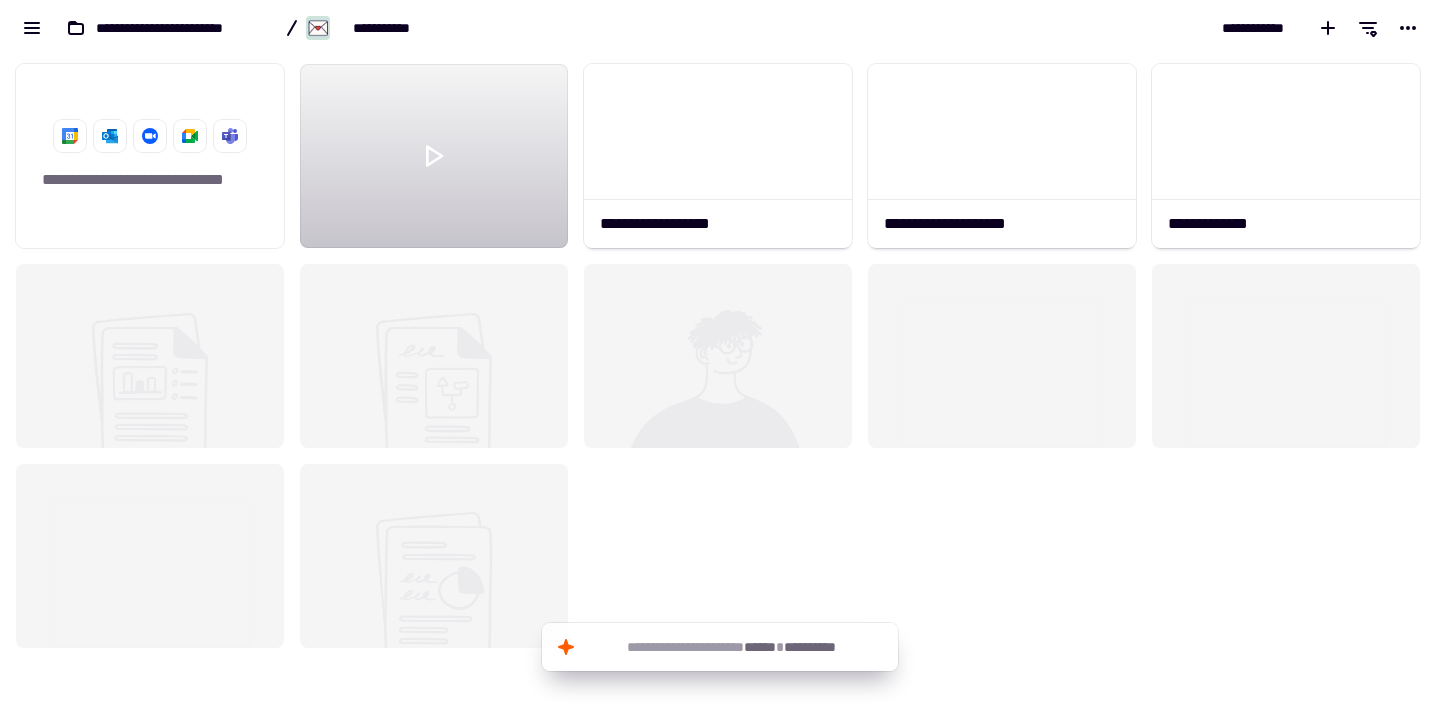 click on "**********" 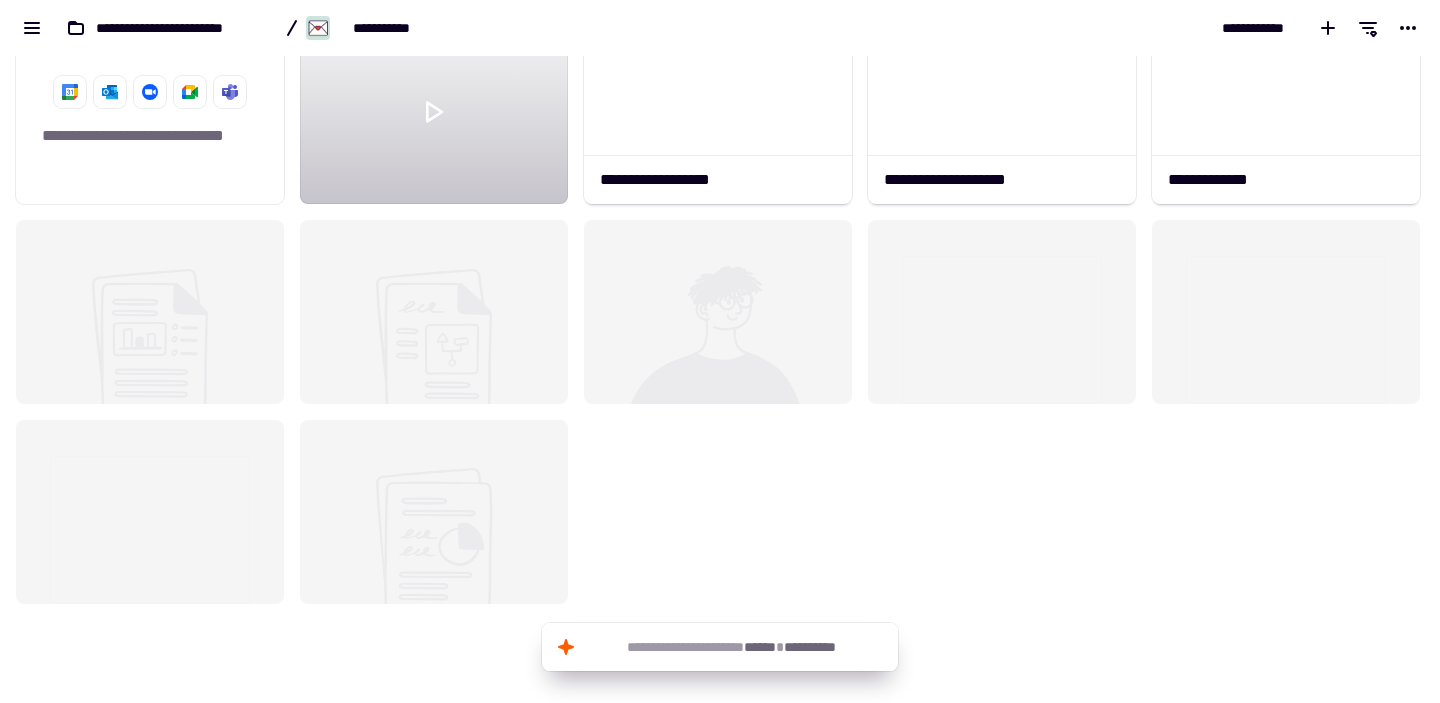 scroll, scrollTop: 0, scrollLeft: 0, axis: both 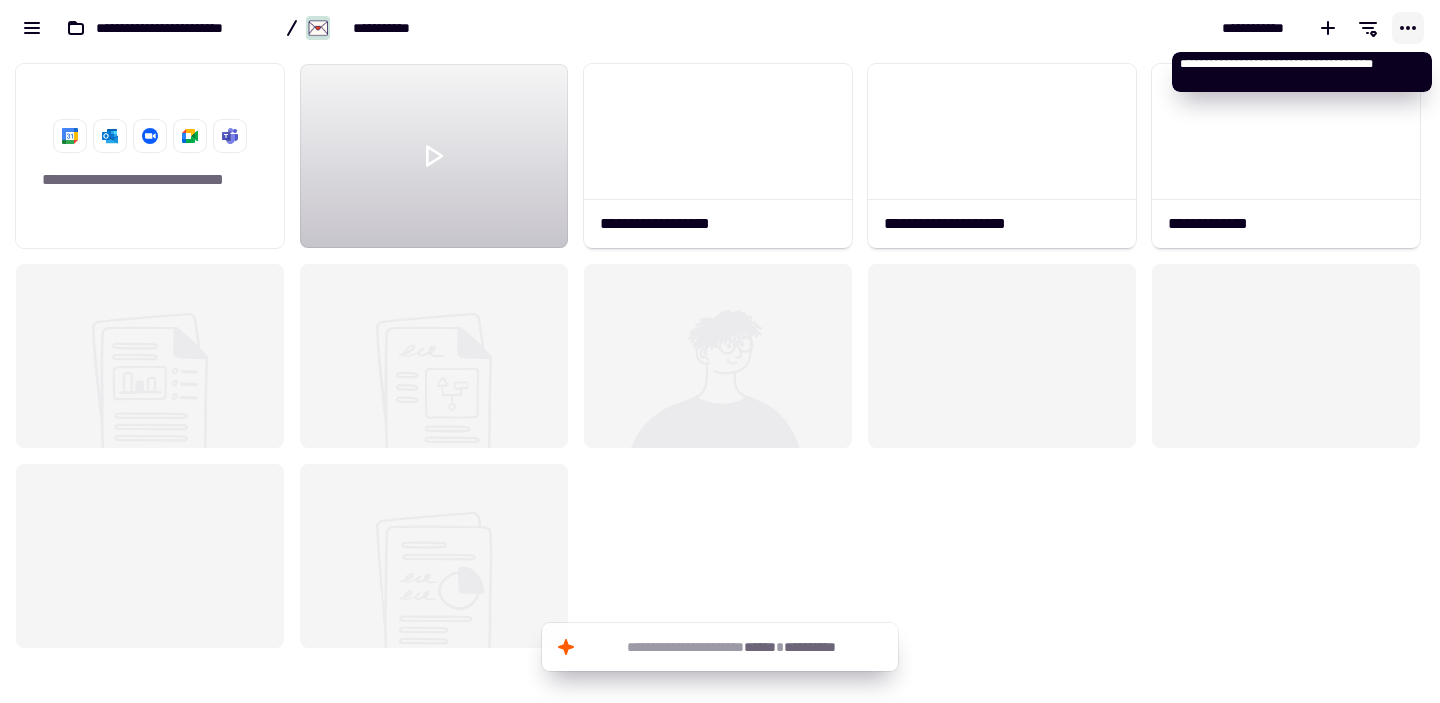 click 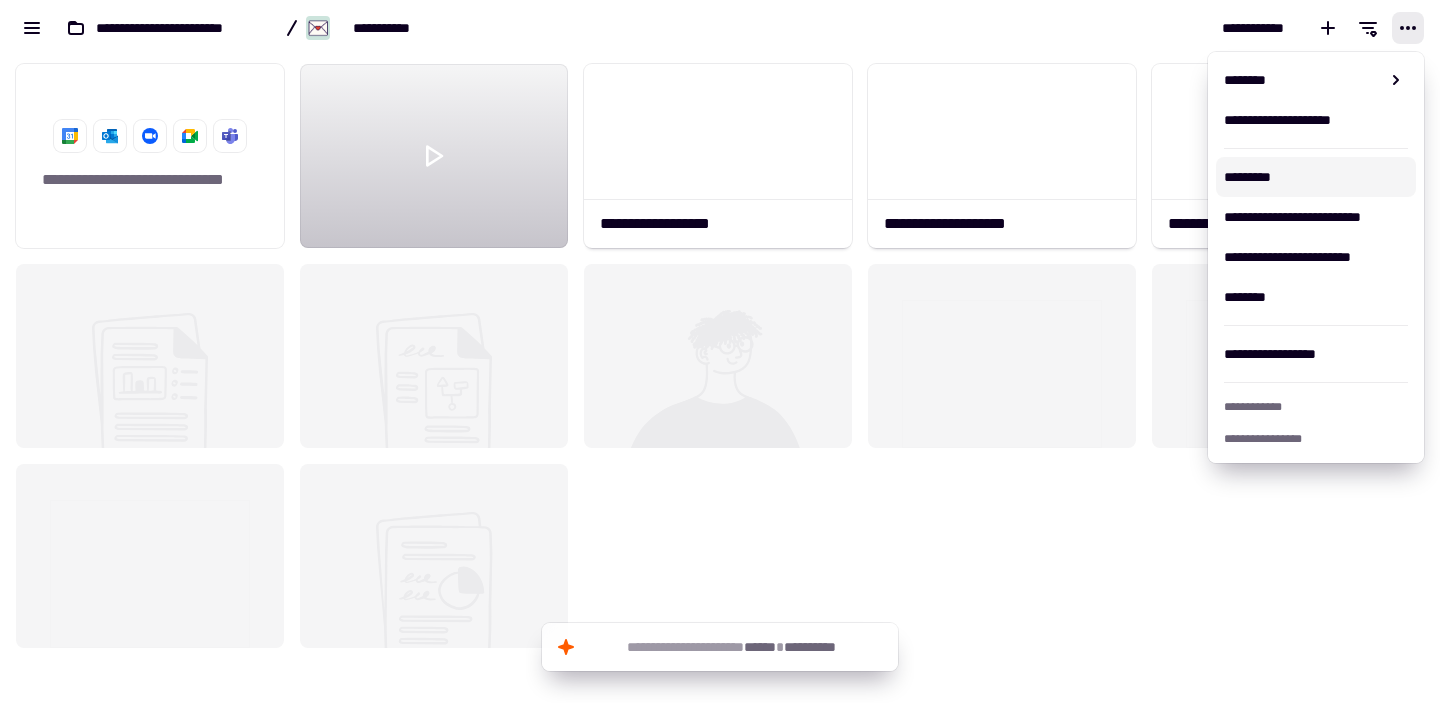 click on "*********" at bounding box center [1316, 177] 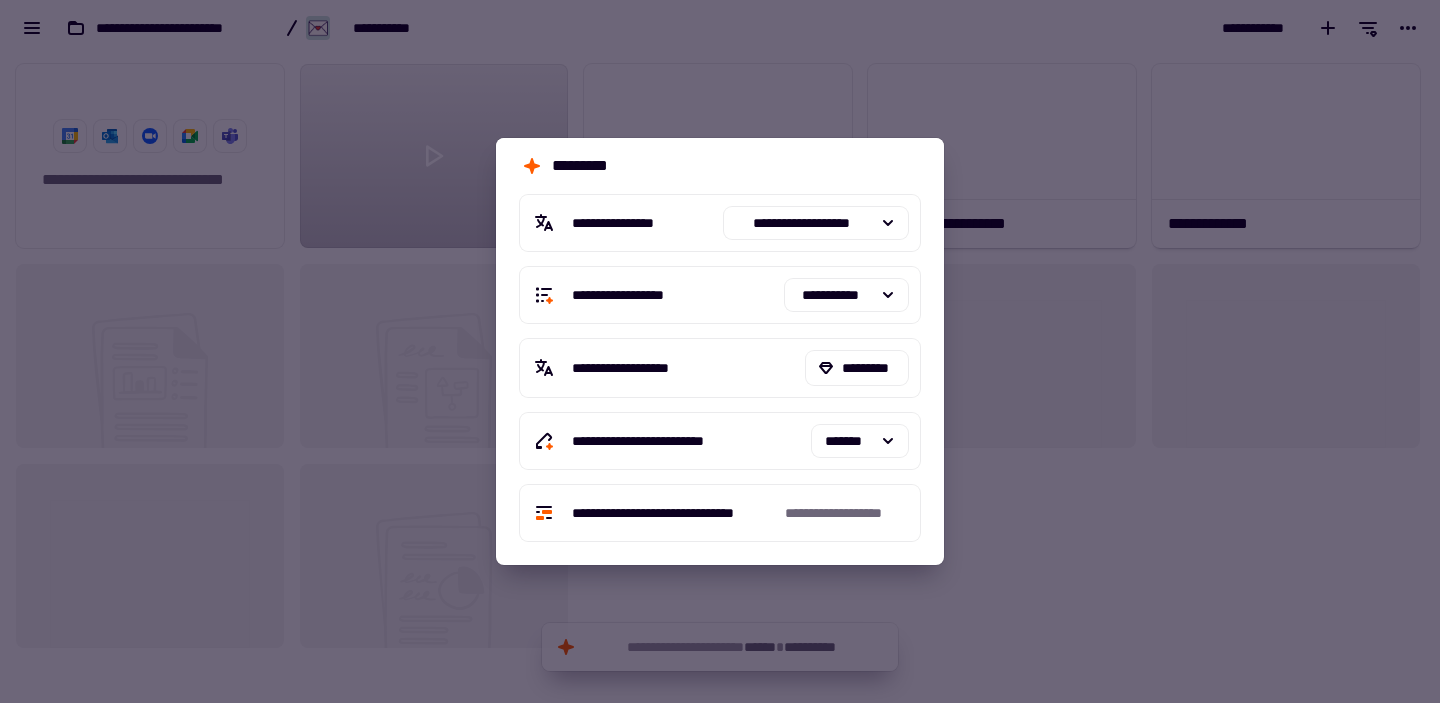 click at bounding box center [720, 351] 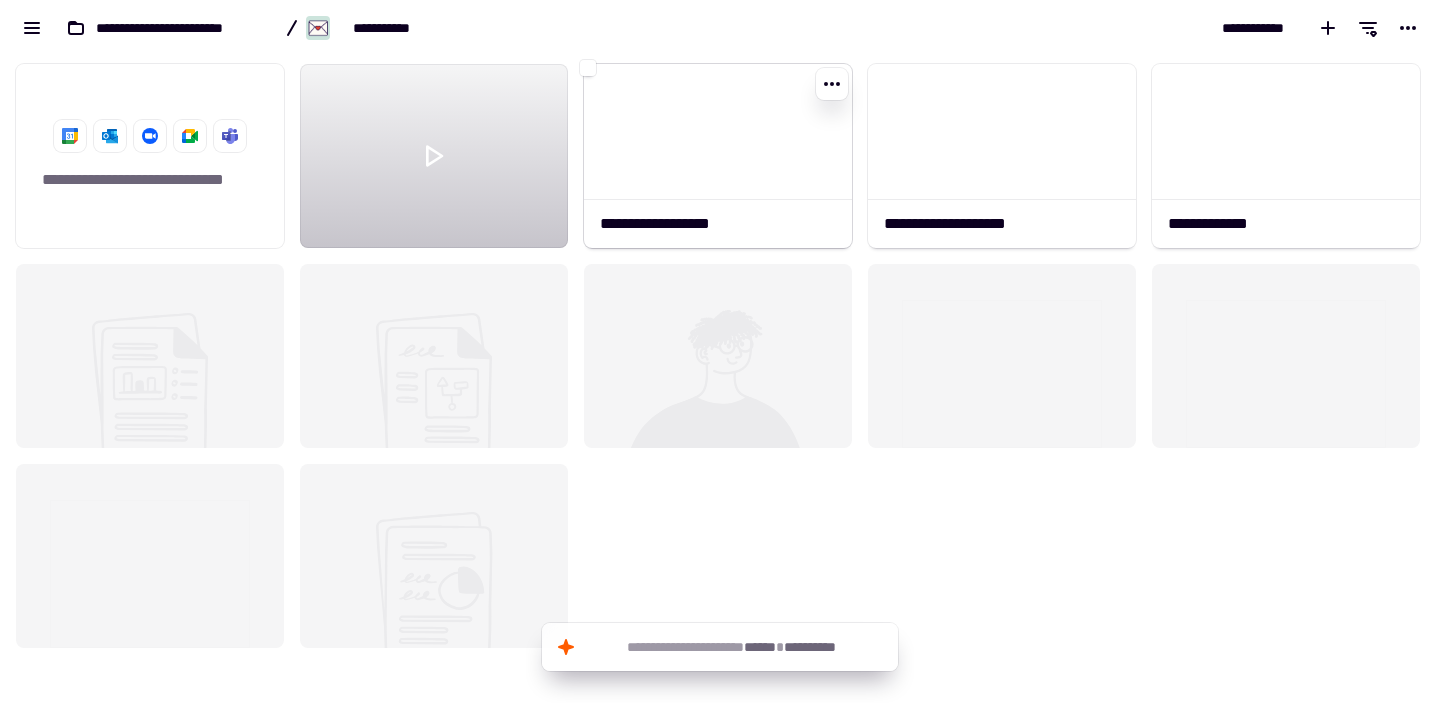 click 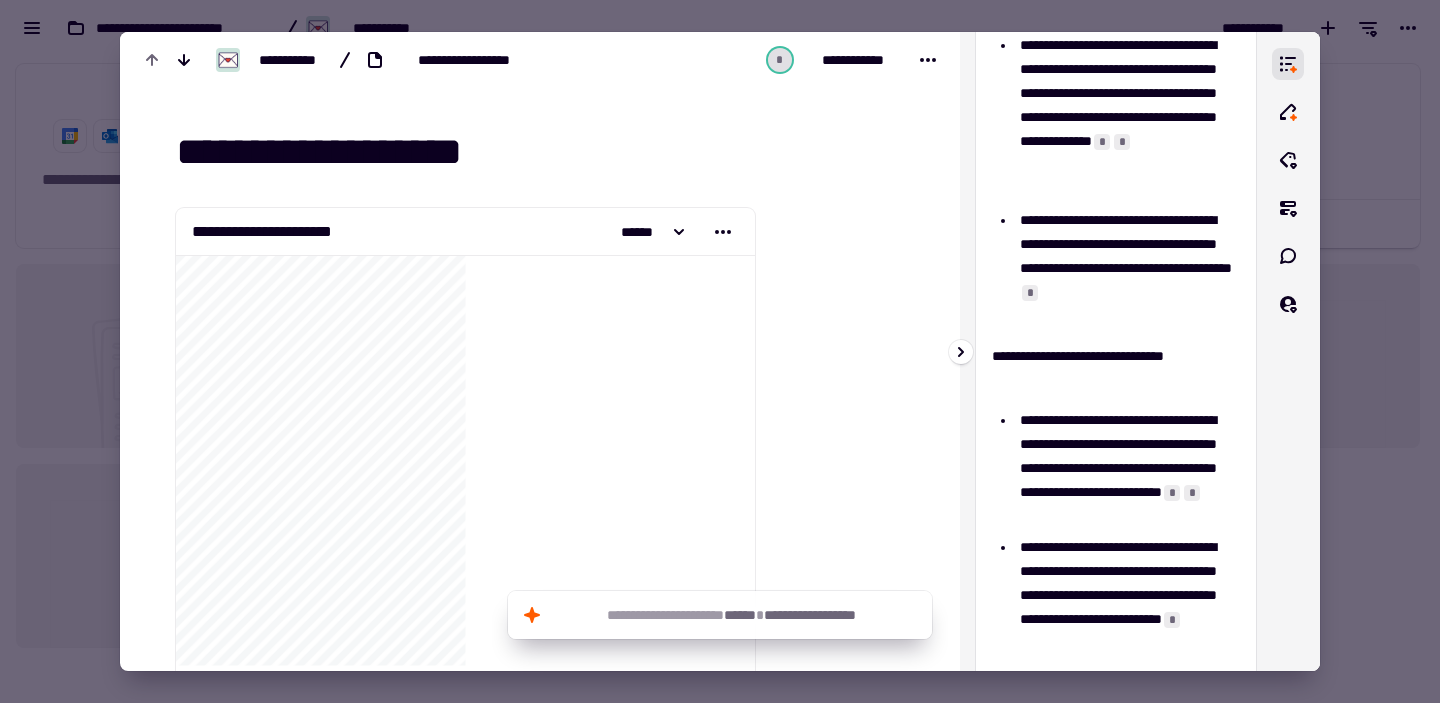 scroll, scrollTop: 0, scrollLeft: 0, axis: both 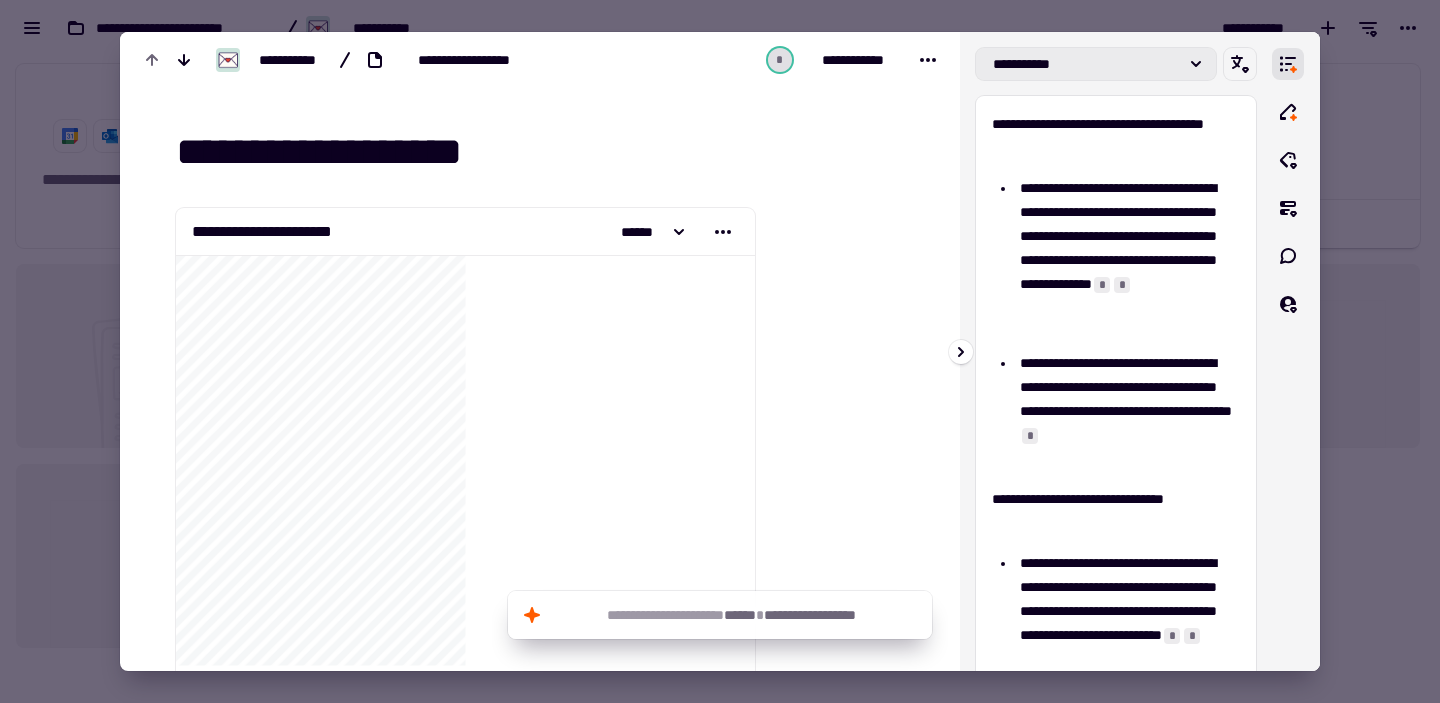 click 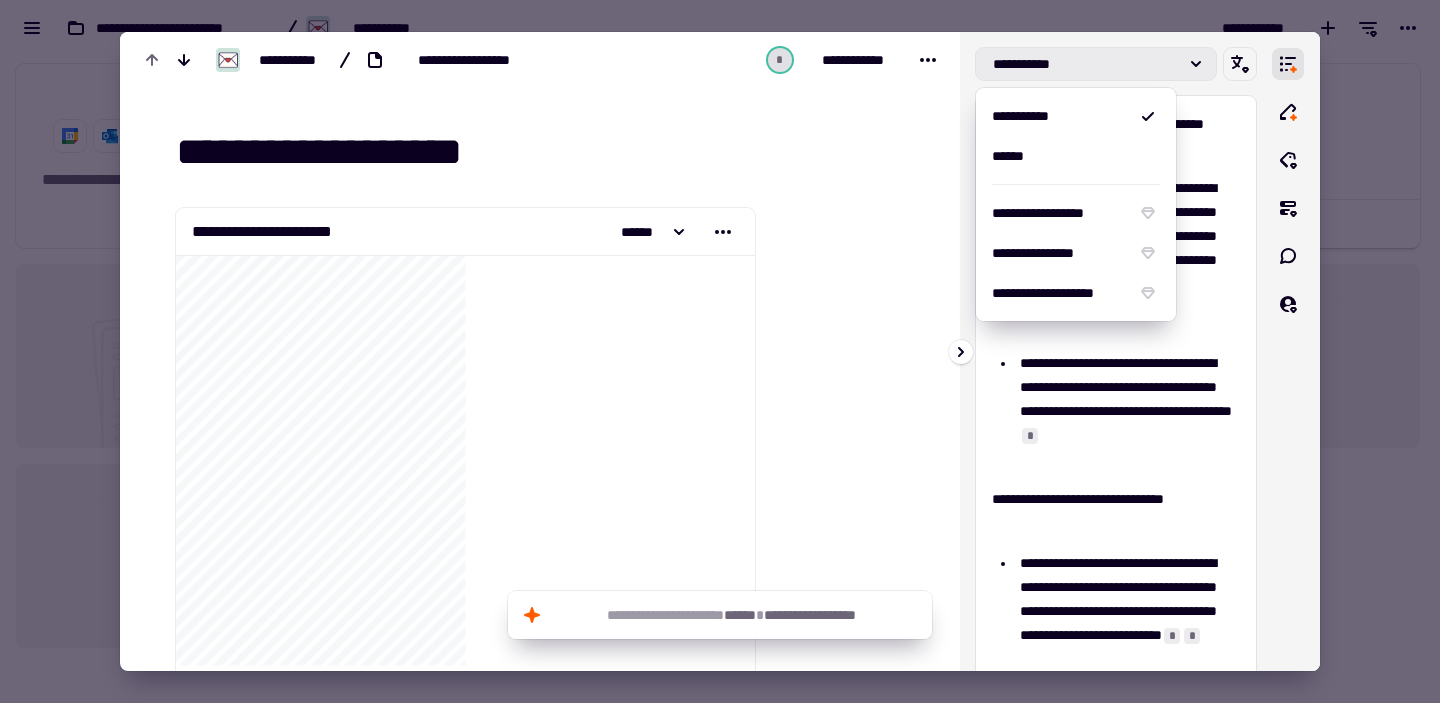click 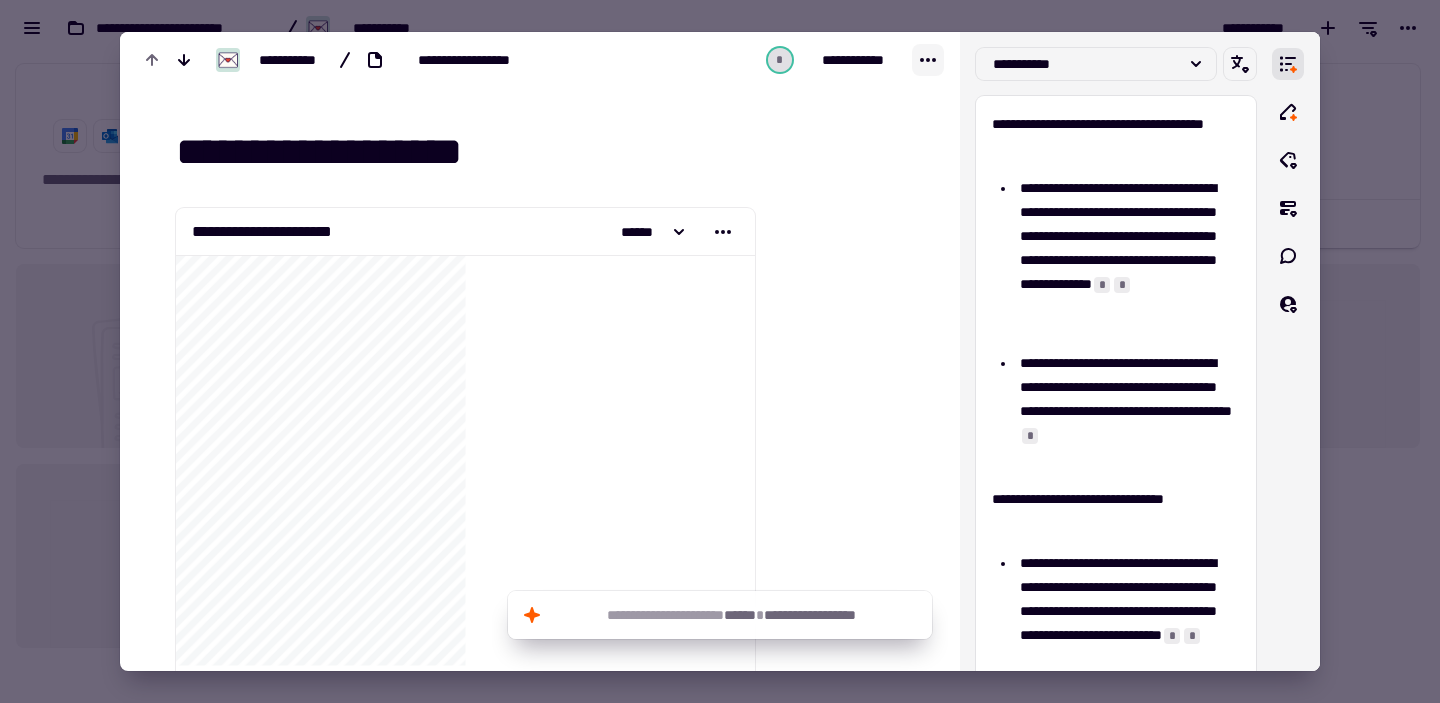 click 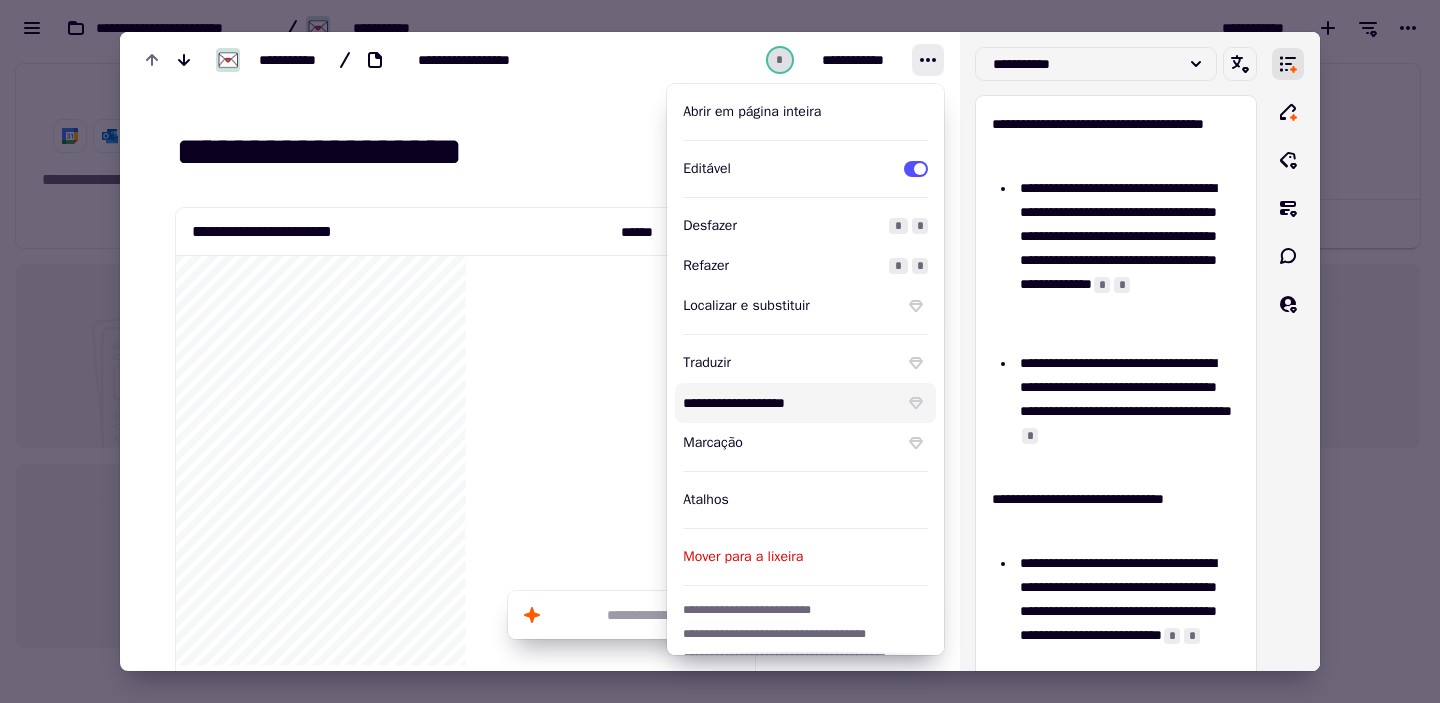 click on "**********" at bounding box center (805, 403) 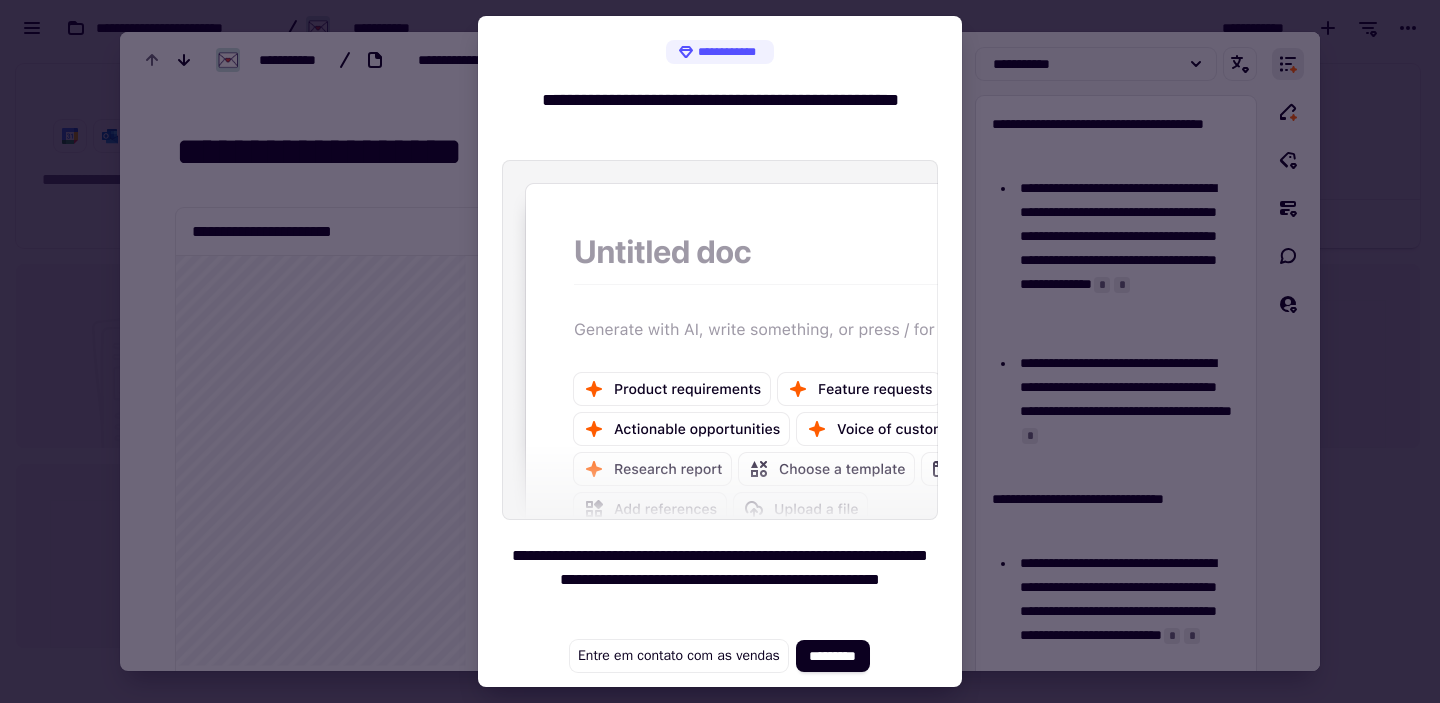 scroll, scrollTop: 9, scrollLeft: 0, axis: vertical 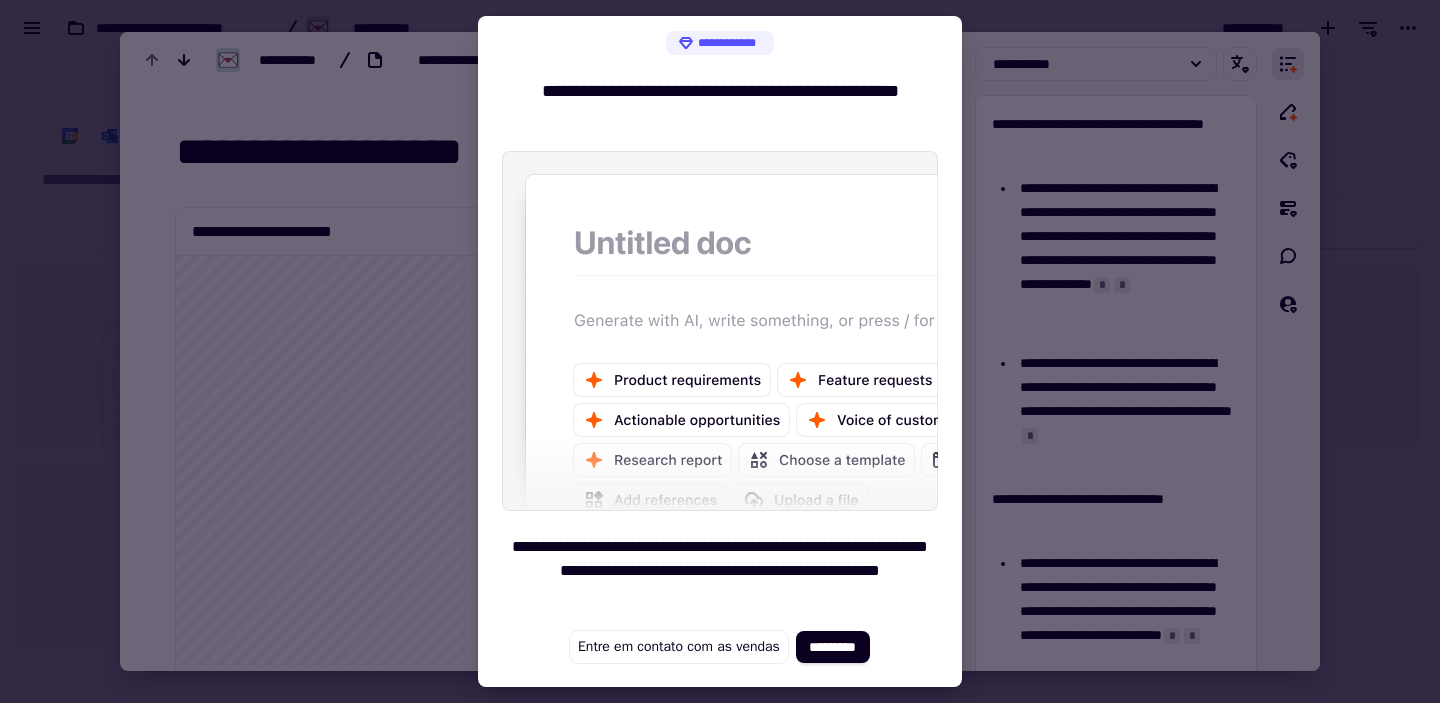 click at bounding box center (720, 351) 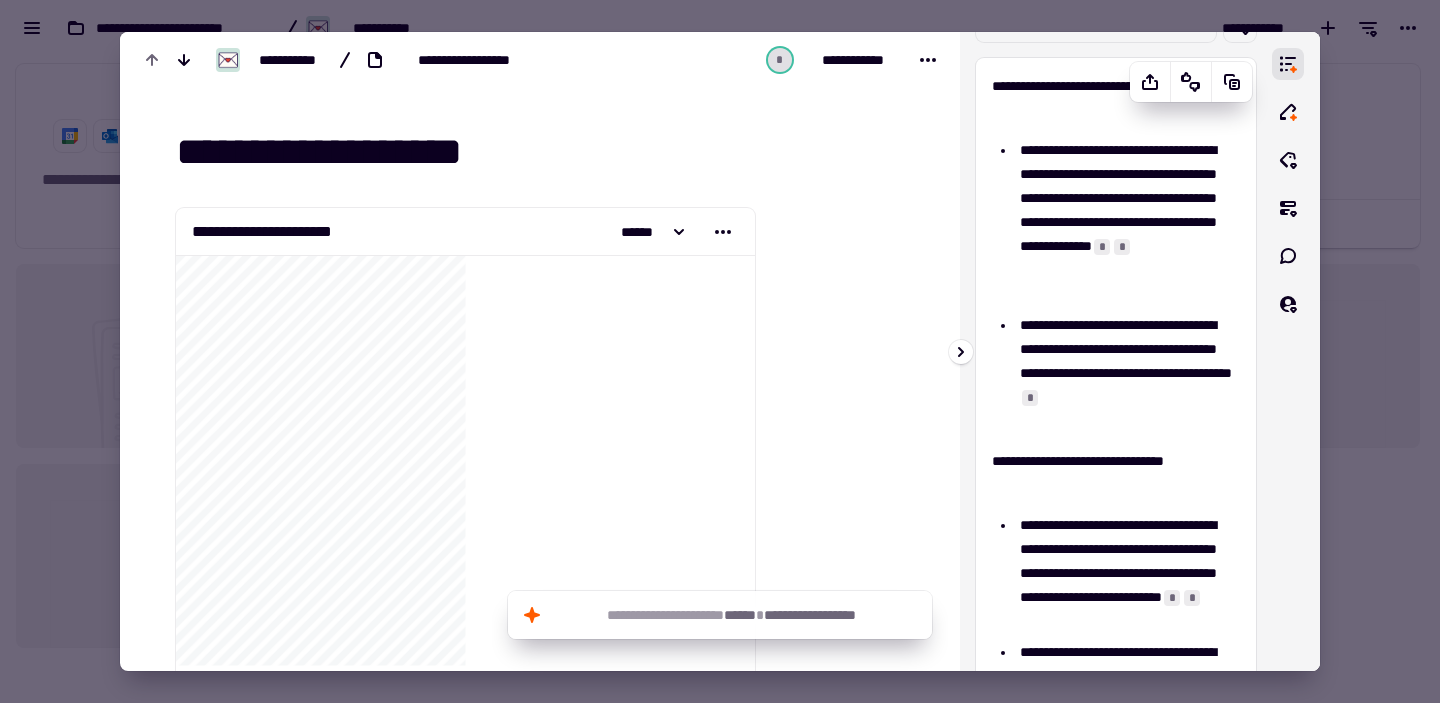 scroll, scrollTop: 0, scrollLeft: 0, axis: both 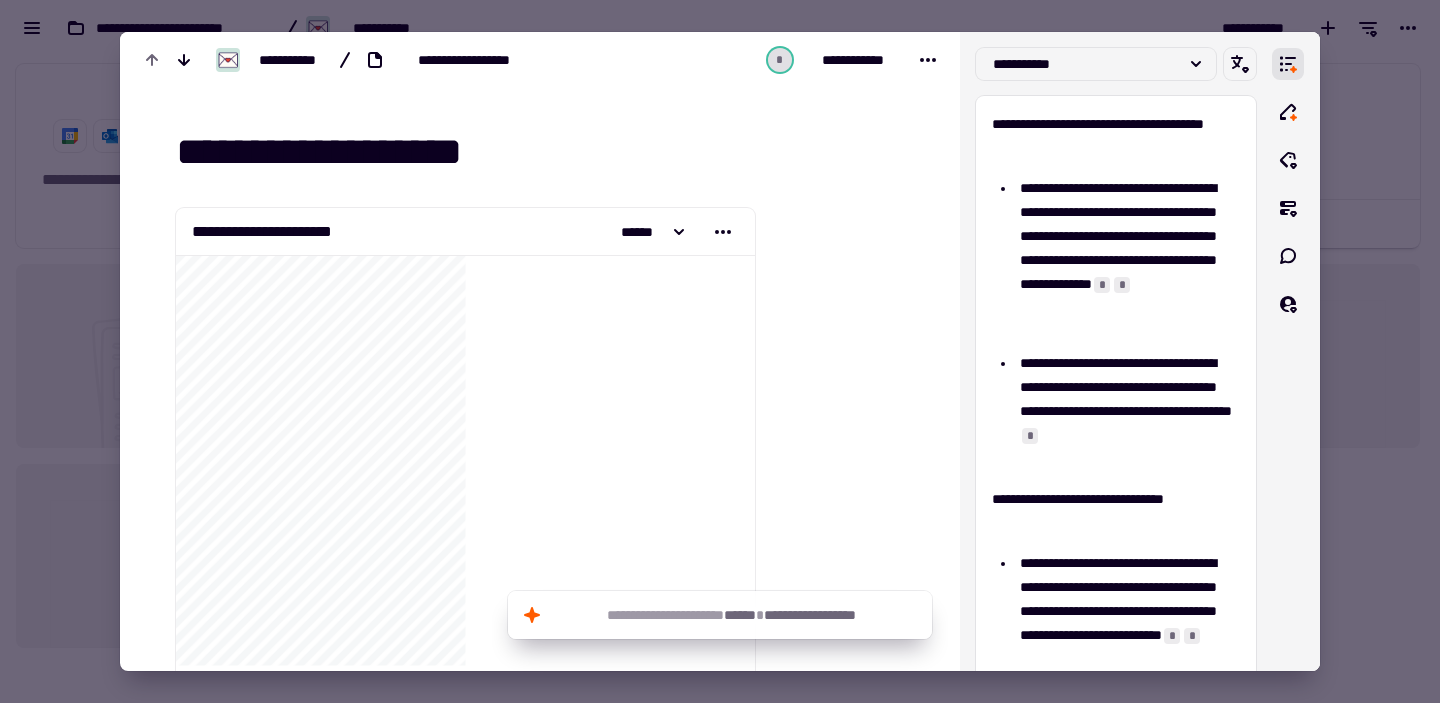 click at bounding box center [720, 351] 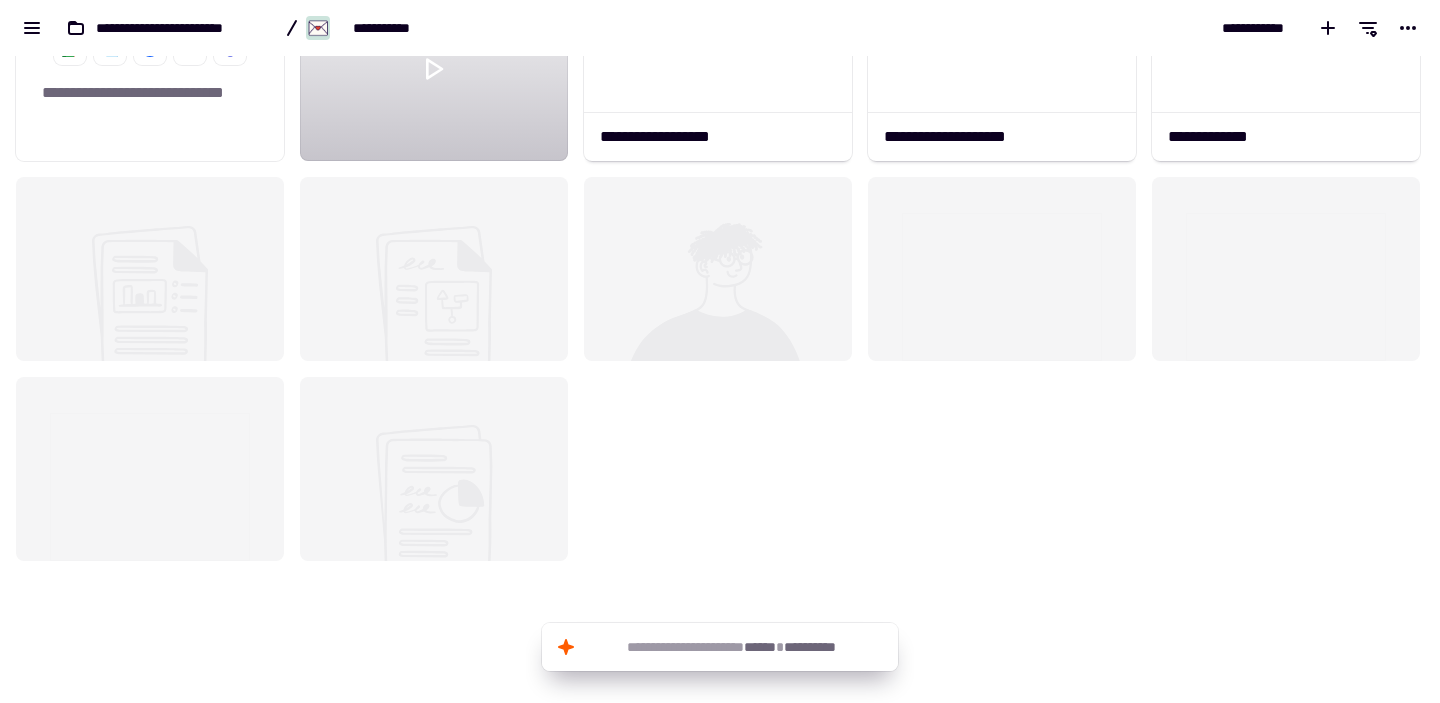 scroll, scrollTop: 0, scrollLeft: 0, axis: both 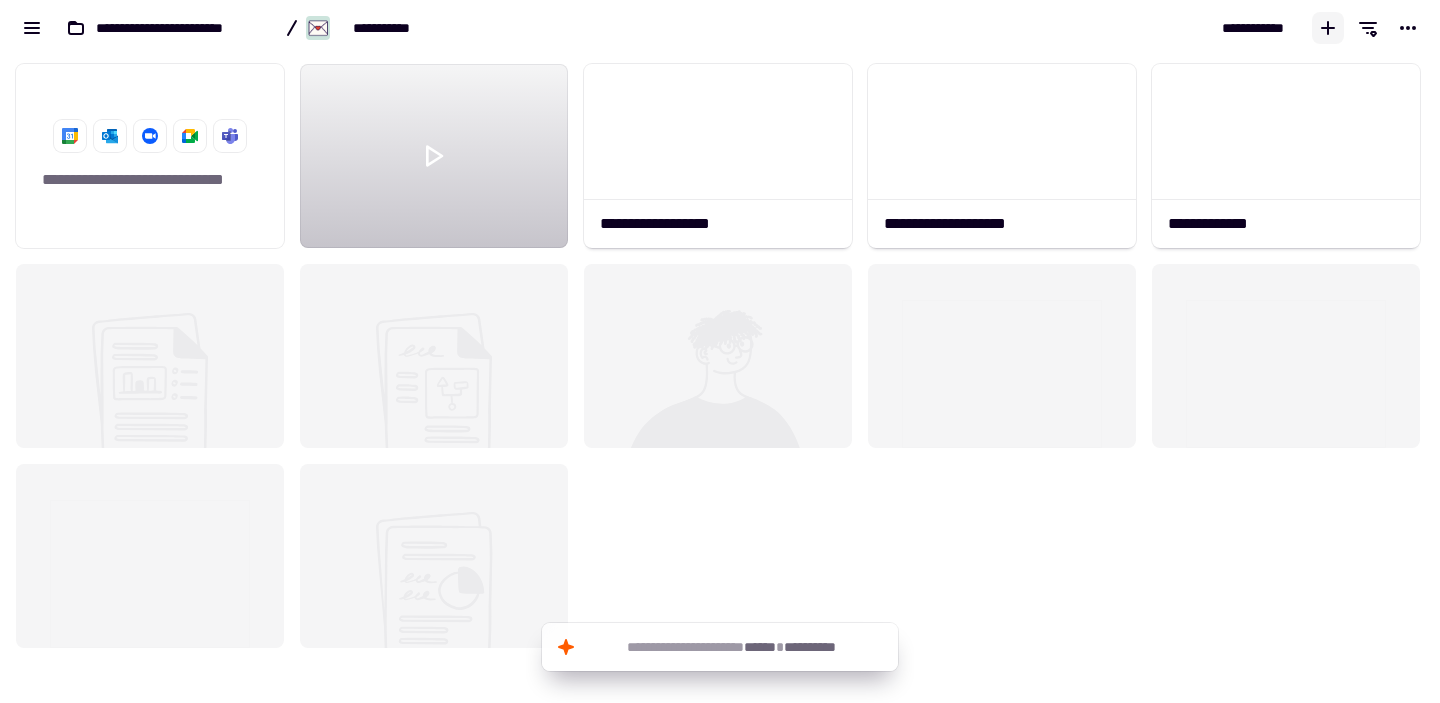 click 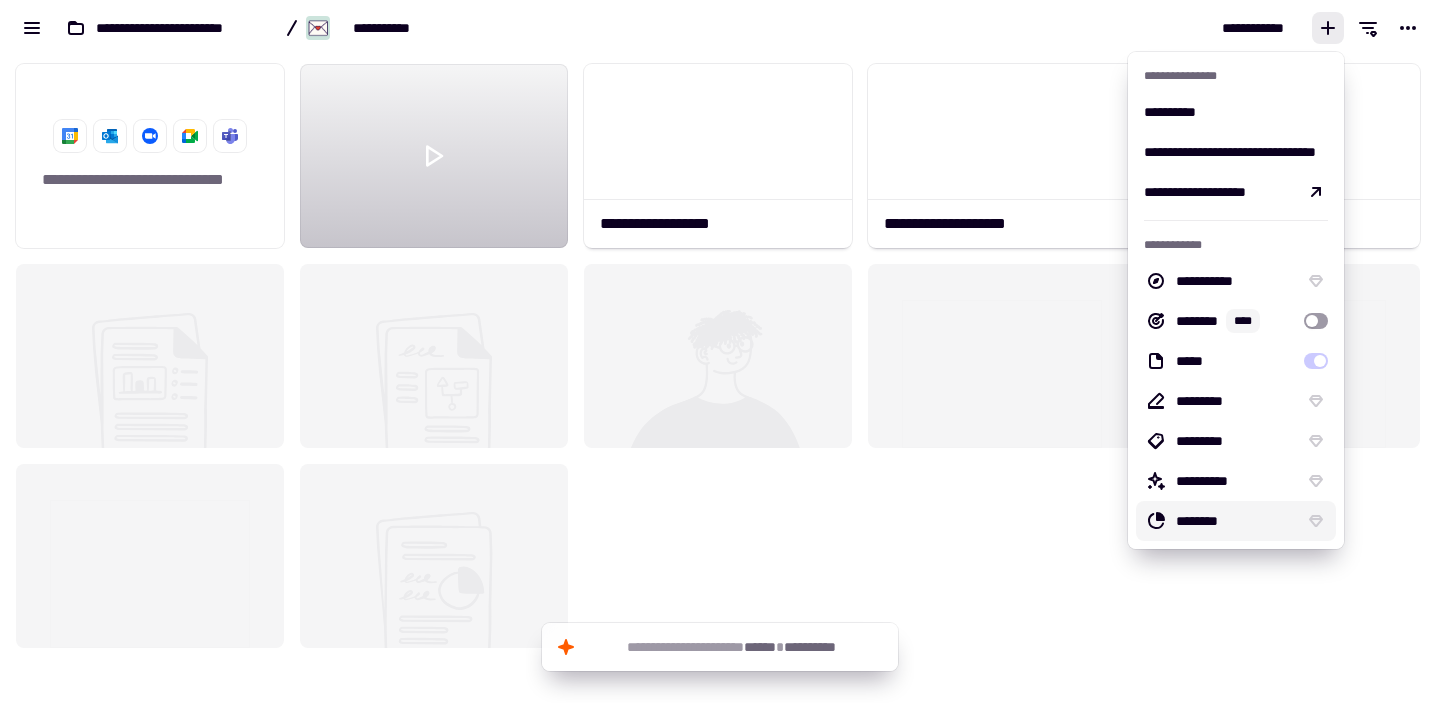 click on "**********" 